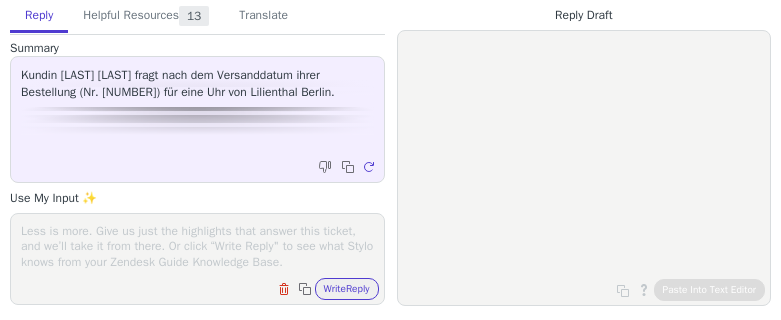 scroll, scrollTop: 0, scrollLeft: 0, axis: both 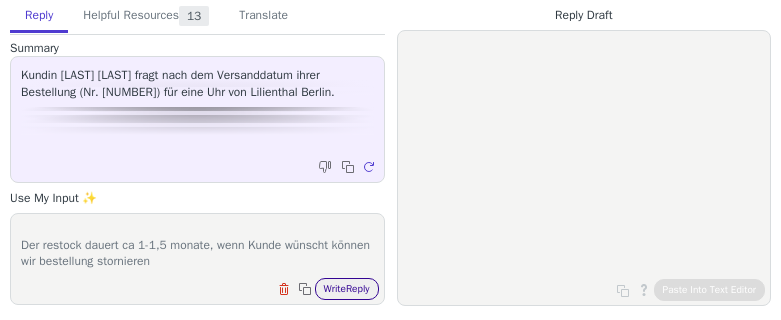 type on "Kunden sagen, dass seine uhr derzeit auf backorder ist und nicht versendet werden kann.
Der restock dauert ca 1-1,5 monate, wenn Kunde wünscht können wir bestellung stornieren" 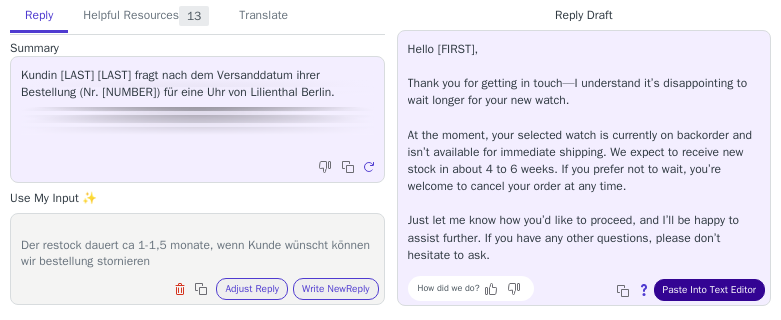 click on "Paste Into Text Editor" at bounding box center [709, 290] 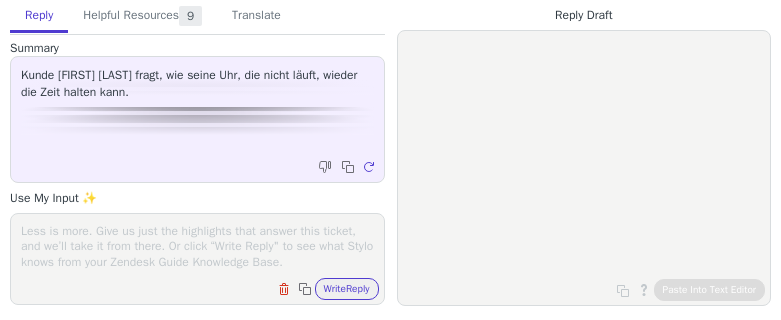 scroll, scrollTop: 0, scrollLeft: 0, axis: both 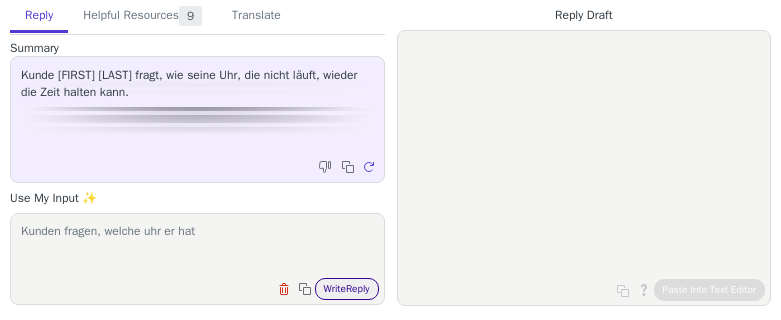 type on "Kunden fragen, welche uhr er hat" 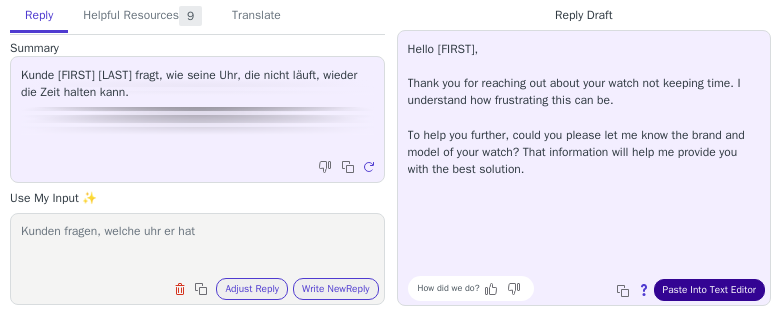 click on "Paste Into Text Editor" at bounding box center [709, 290] 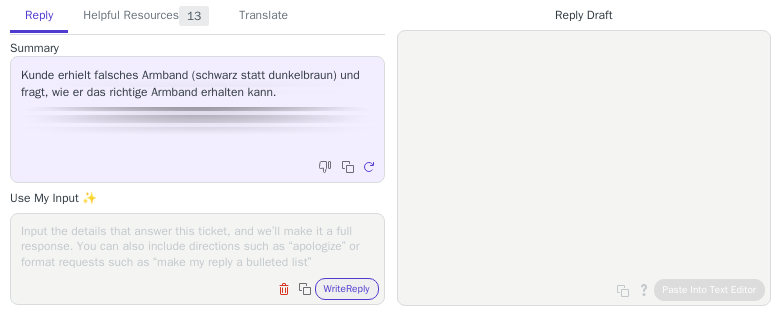 scroll, scrollTop: 0, scrollLeft: 0, axis: both 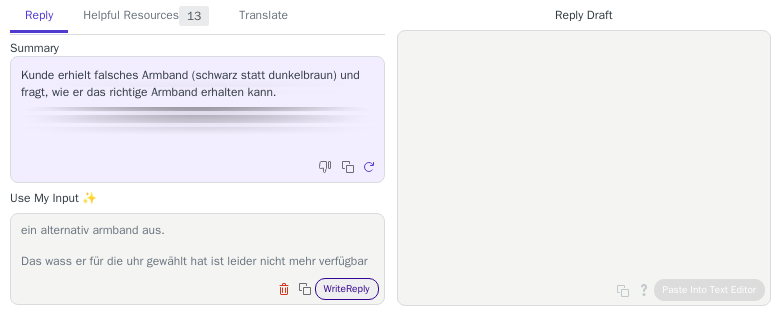 type on "Kunden sagen, dass dies natürlich ein fehler war.
Für die unannehmlichkeiten entschuldigen, Ich hab jedoch gerade in mein system geschuat und gesehen, dass wir von der uhr nichts mehr auf lager haben, und ich schätze dass er deshalb, dass stainless steel erhalten hat.
Gerne sene ich ihm ein return label womit er die uhr für einen refund zurück senden kann oder er sucht sich  in unserem shop ein alternativ armband aus.
Das wass er für die uhr gewählt hat ist leider nicht mehr verfügbar" 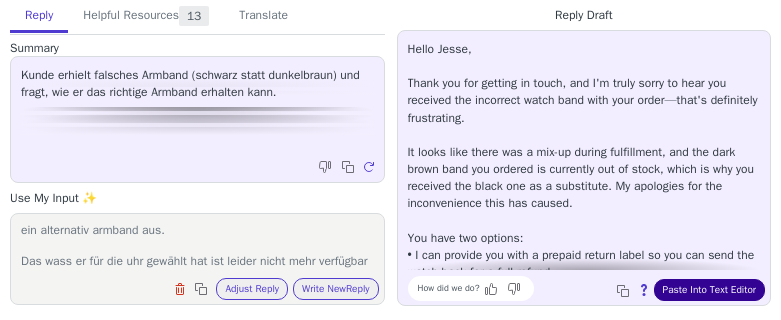 click on "Paste Into Text Editor" at bounding box center [709, 290] 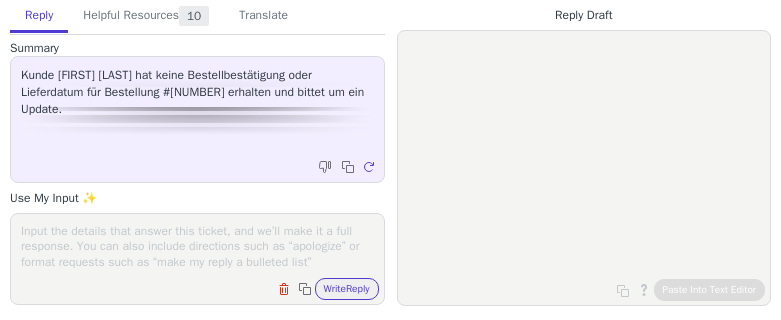 scroll, scrollTop: 0, scrollLeft: 0, axis: both 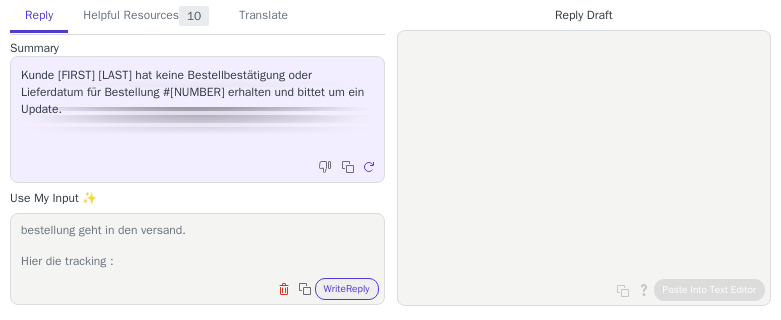 paste on "[URL]" 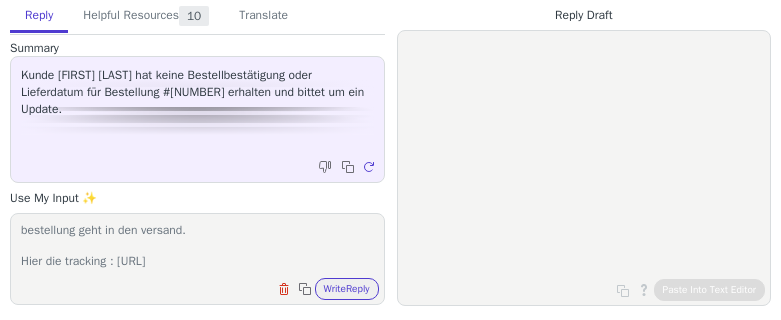 scroll, scrollTop: 32, scrollLeft: 0, axis: vertical 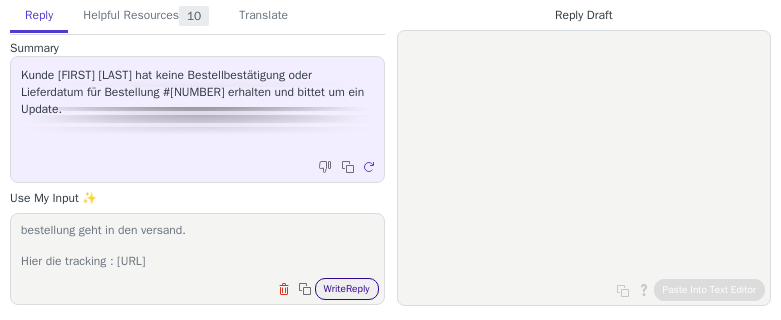 type on "bestellung geht in den versand.
Hier die tracking : [URL]" 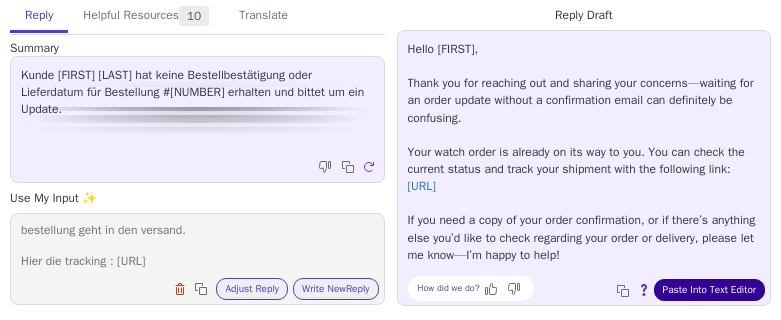 click on "Paste Into Text Editor" at bounding box center [709, 290] 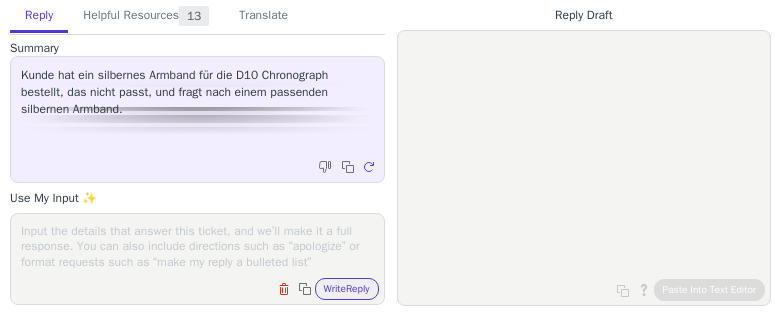 scroll, scrollTop: 0, scrollLeft: 0, axis: both 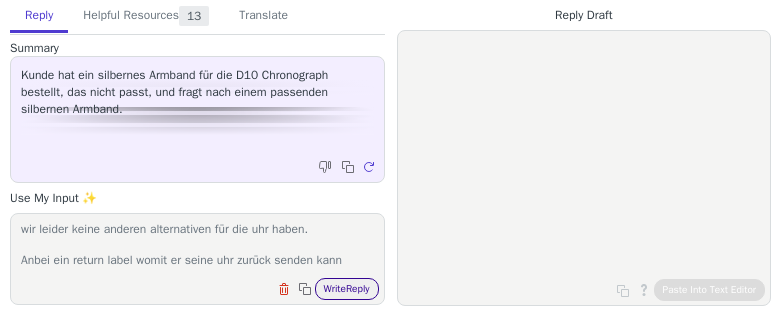 type on "Kunden sagen, dass wenn das Armband nicht auf seine uhr passt, wir leider keine anderen alternativen für die uhr haben.
Anbei ein return label womit er seine uhr zurück senden kann" 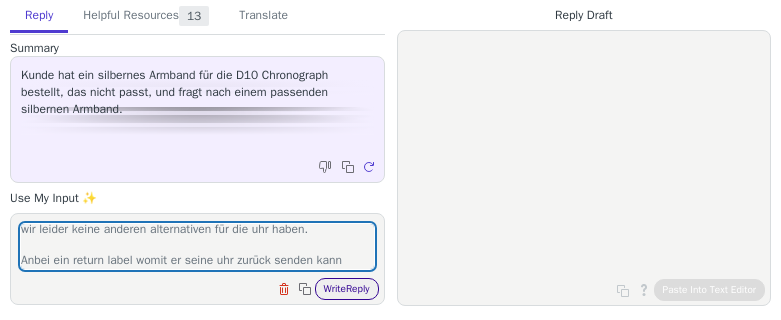 click on "Write  Reply" at bounding box center [347, 289] 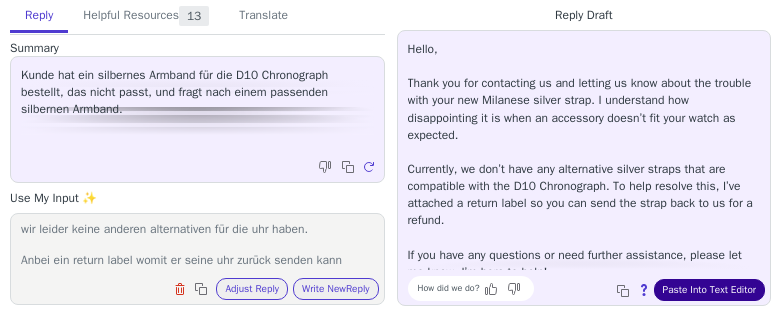click on "Paste Into Text Editor" at bounding box center [709, 290] 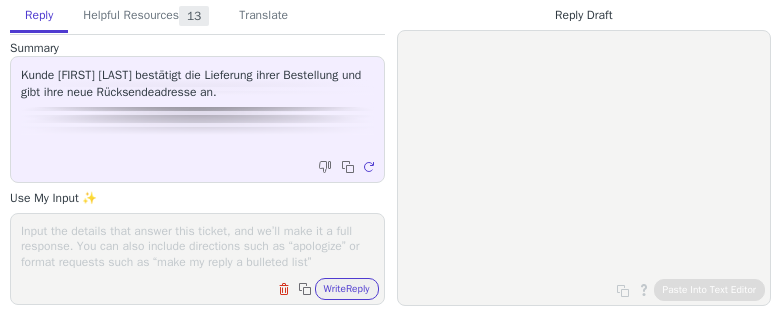 scroll, scrollTop: 0, scrollLeft: 0, axis: both 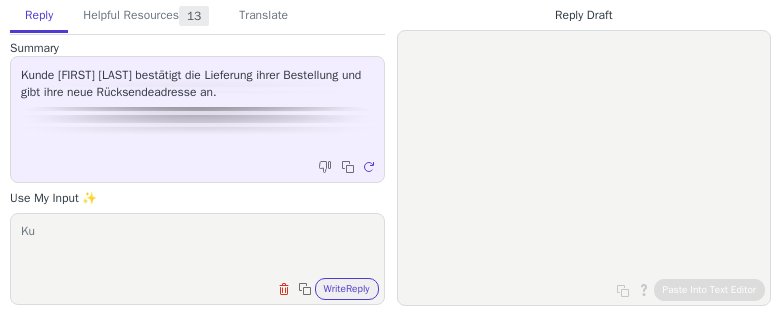 type on "K" 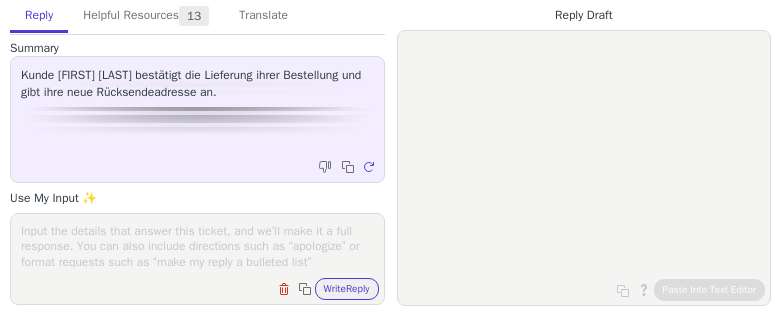 click at bounding box center (197, 246) 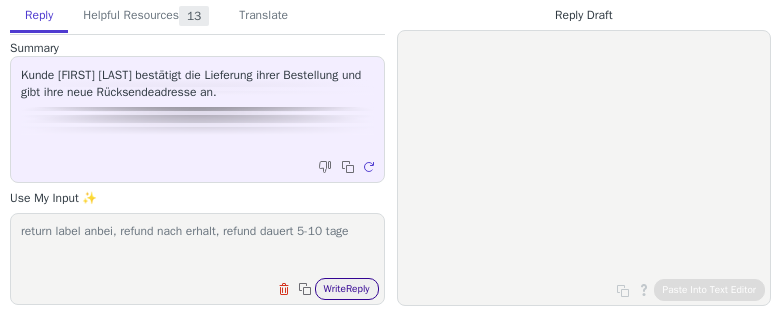 type on "return label anbei, refund nach erhalt, refund dauert 5-10 tage" 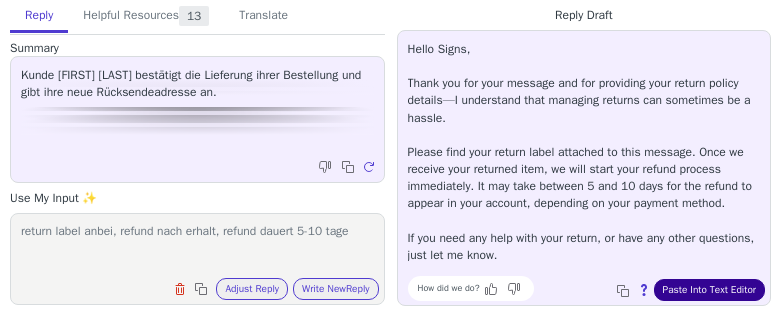 click on "Paste Into Text Editor" at bounding box center [709, 290] 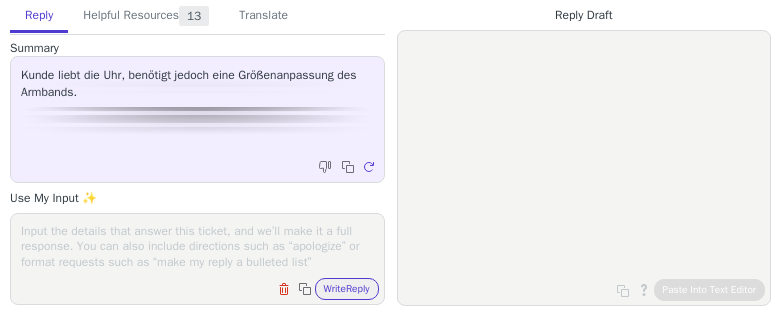 scroll, scrollTop: 0, scrollLeft: 0, axis: both 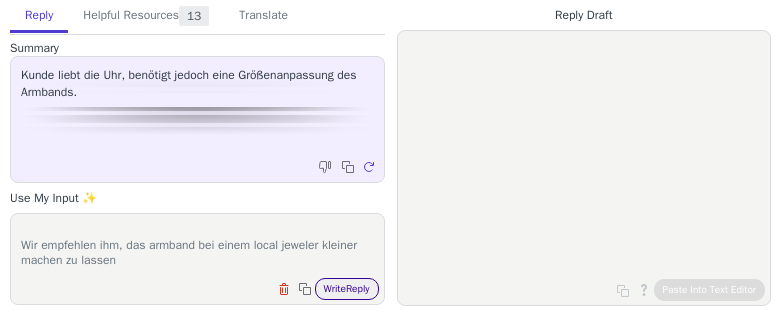 type on "freut uns dass ihm die uhr gefällt.
Wir empfehlen ihm, das armband bei einem local jeweler kleiner machen zu lassen" 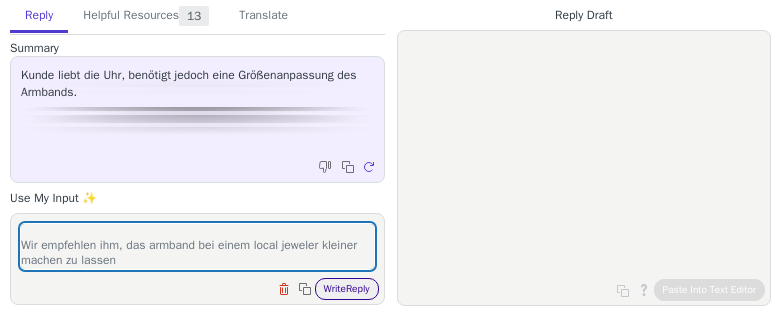 click on "Write  Reply" at bounding box center [347, 289] 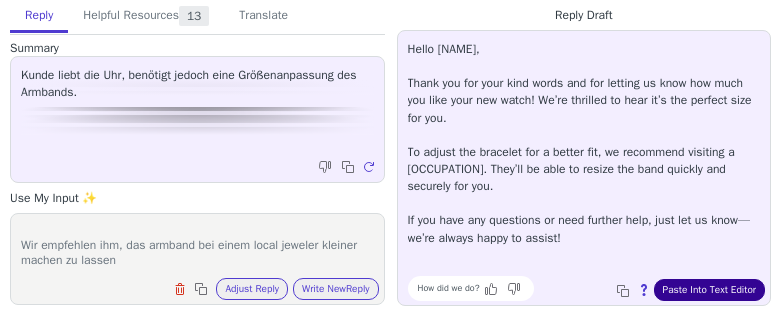 click on "Paste Into Text Editor" at bounding box center (709, 290) 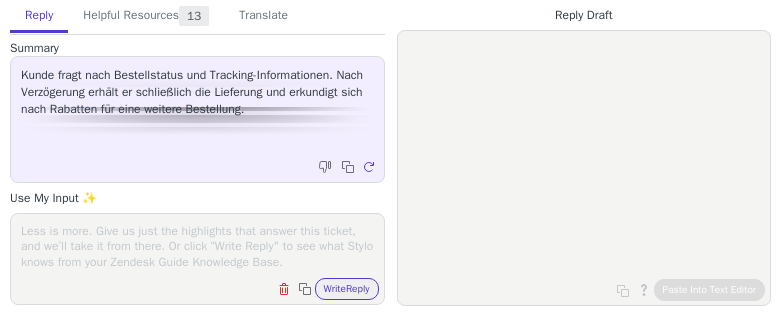 scroll, scrollTop: 0, scrollLeft: 0, axis: both 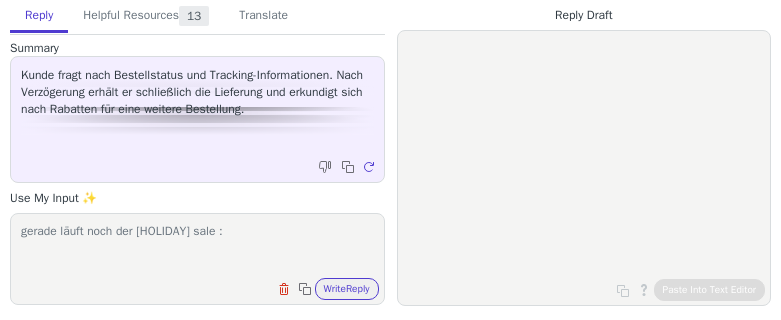 paste on "https://lilienthal-berlin.com/" 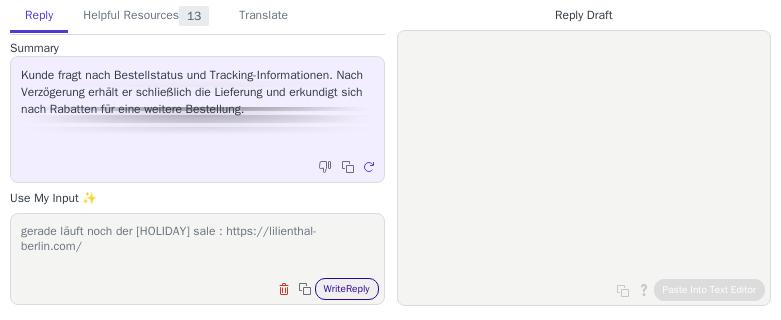 type on "gerade läuft noch der [HOLIDAY] sale : https://lilienthal-berlin.com/" 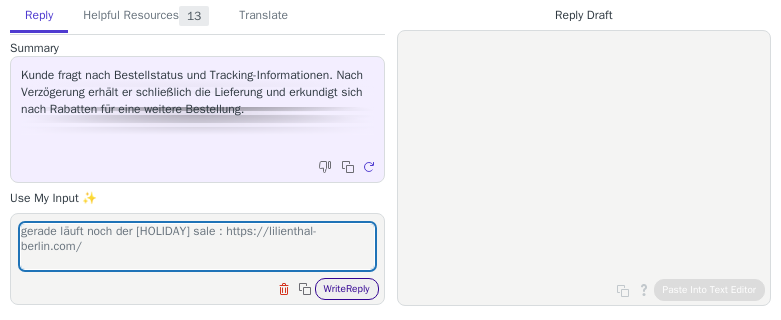 click on "Write  Reply" at bounding box center [347, 289] 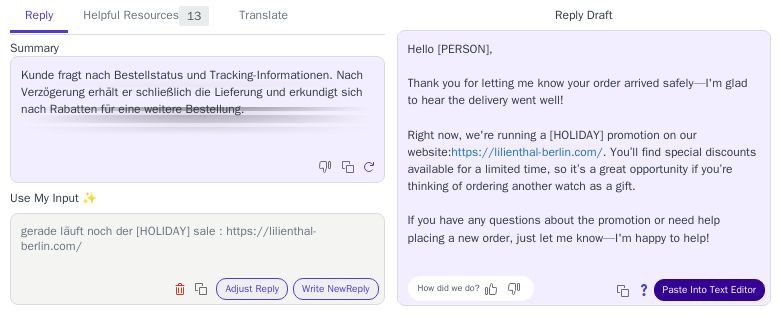 click on "Paste Into Text Editor" at bounding box center (709, 290) 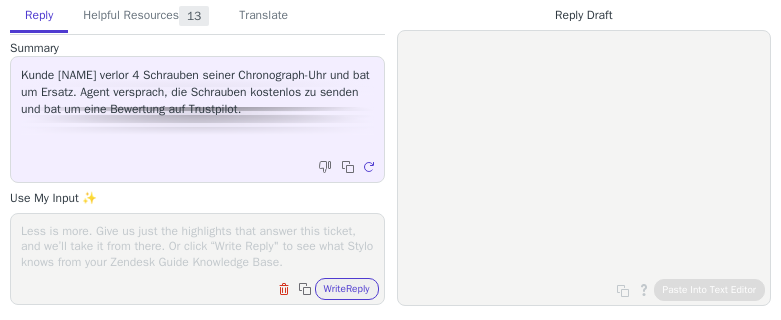 scroll, scrollTop: 0, scrollLeft: 0, axis: both 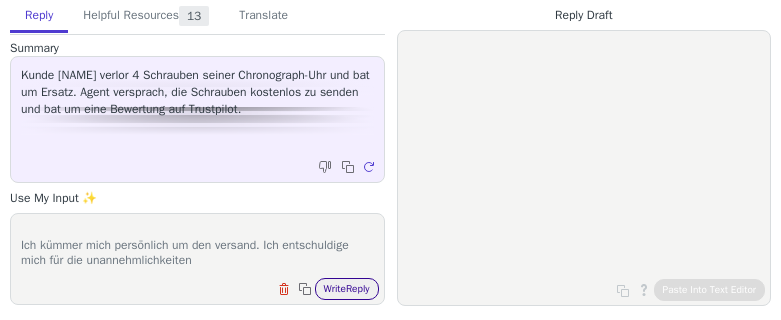type on "Kunden sagen, dass ich noch keine schrauben im versand sehe.
Ich kümmer mich persönlich um den versand. Ich entschuldige mich für die unannehmlichkeiten" 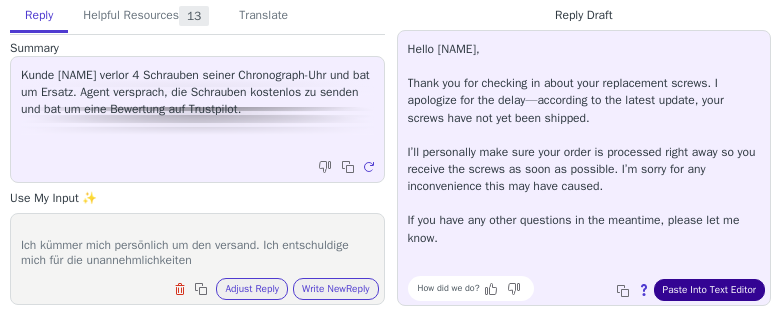 click on "Paste Into Text Editor" at bounding box center [709, 290] 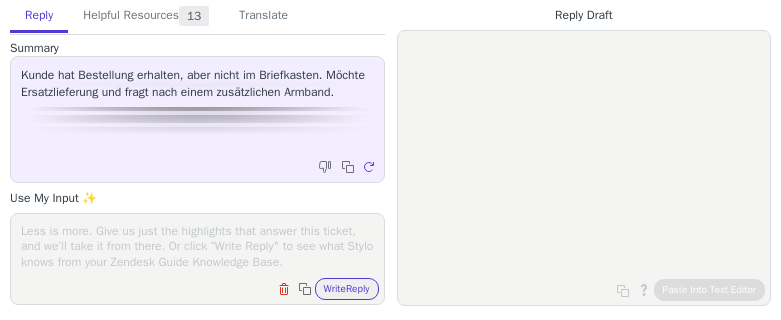 scroll, scrollTop: 0, scrollLeft: 0, axis: both 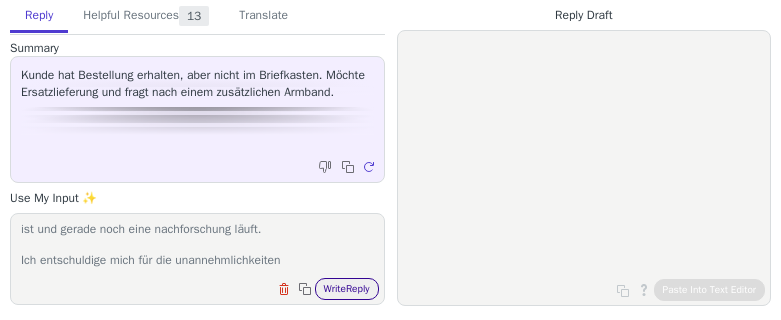 type on "Kunden sagen, dass derzeit sein fall noch bei uns intern in klärung ist und gerade noch eine nachforschung läuft.
Ich entschuldige mich für die unannehmlichkeiten" 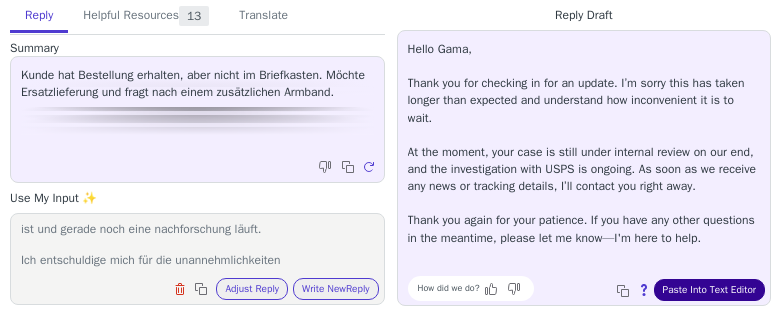 click on "Paste Into Text Editor" at bounding box center [709, 290] 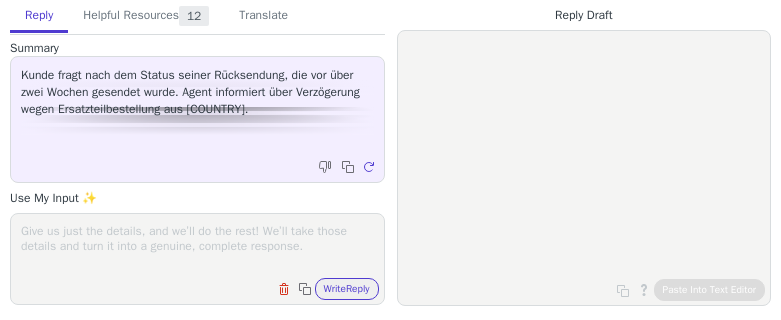 scroll, scrollTop: 0, scrollLeft: 0, axis: both 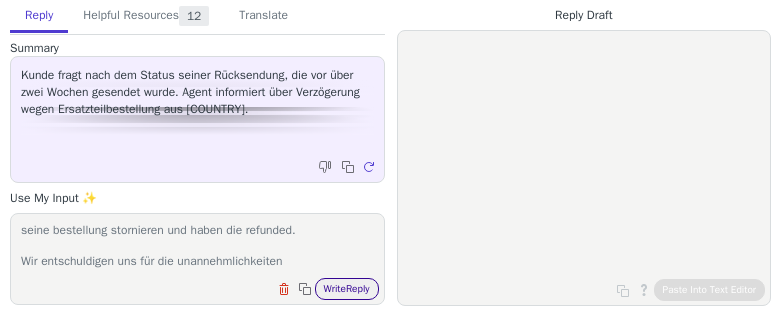 type on "Kunden sagen, dass ich nun nachgefragt habe. Wir haben kein replacement aus detuschland bekommen, demnach mussten wir seine bestellung stornieren und haben die refunded.
Wir entschuldigen uns für die unannehmlichkeiten" 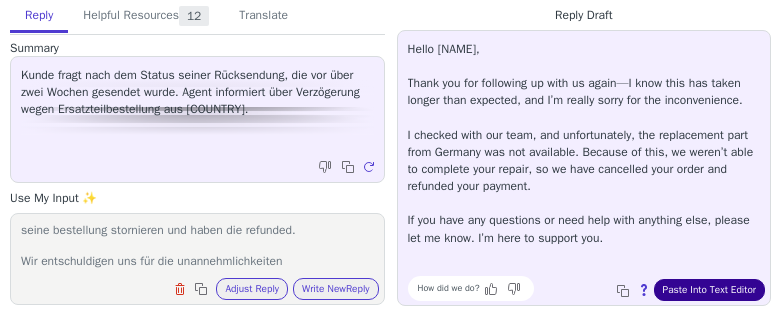 click on "Paste Into Text Editor" at bounding box center (709, 290) 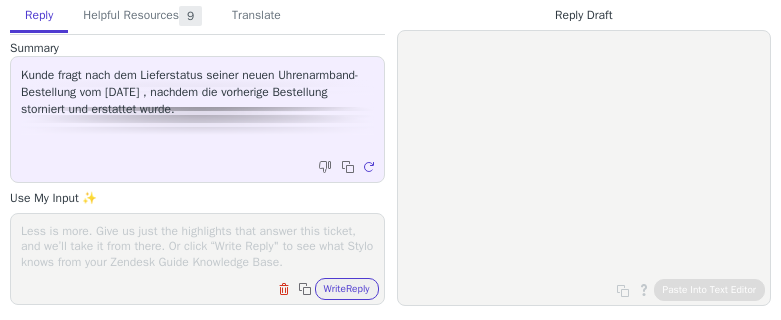 scroll, scrollTop: 0, scrollLeft: 0, axis: both 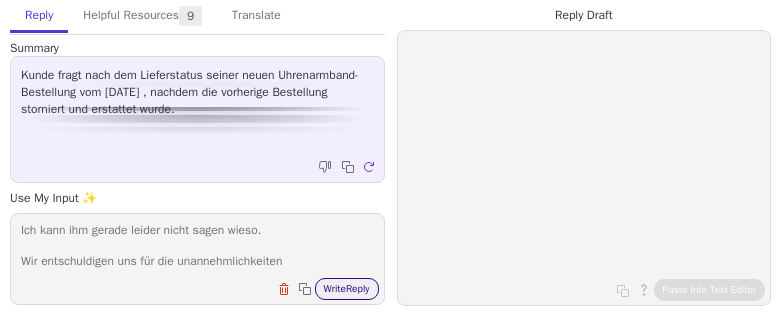 type on "Kunden sagen, dass die bestellung storniert und refunded wurde.
Ich kann ihm gerade leider nicht sagen wieso.
Wir entschuldigen uns für die unannehmlichkeiten" 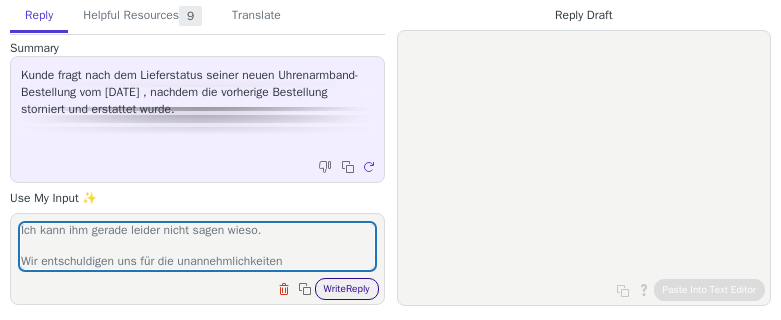 click on "Write  Reply" at bounding box center (347, 289) 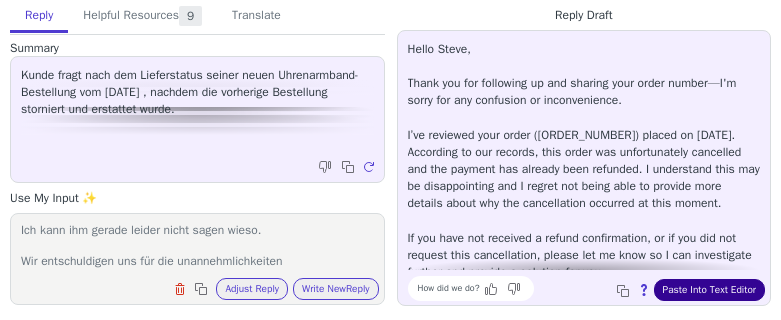 click on "Paste Into Text Editor" at bounding box center (709, 290) 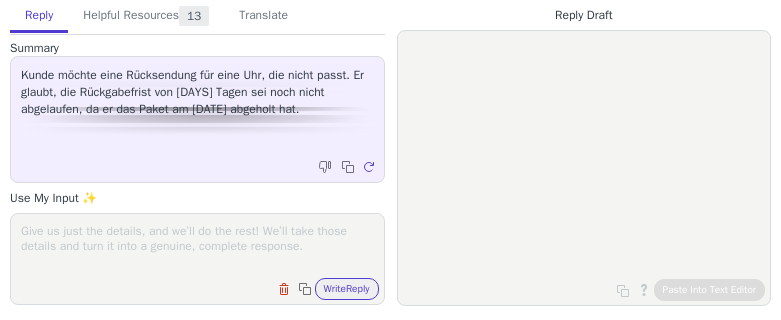 scroll, scrollTop: 0, scrollLeft: 0, axis: both 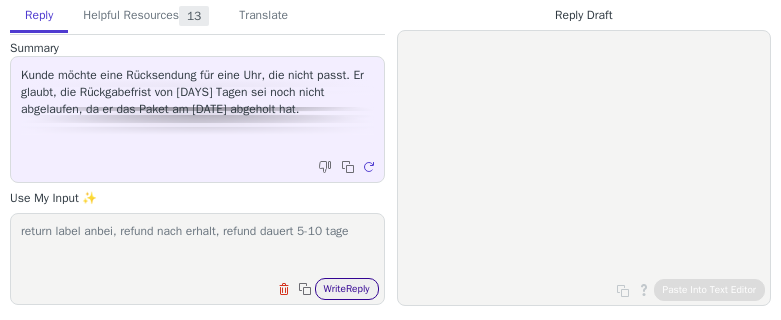 type on "return label anbei, refund nach erhalt, refund dauert 5-10 tage" 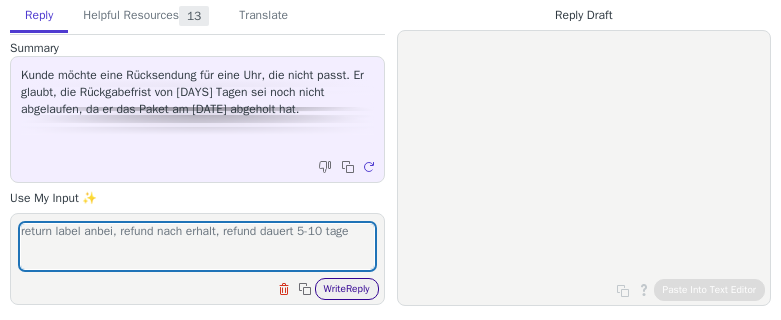click on "Write  Reply" at bounding box center [347, 289] 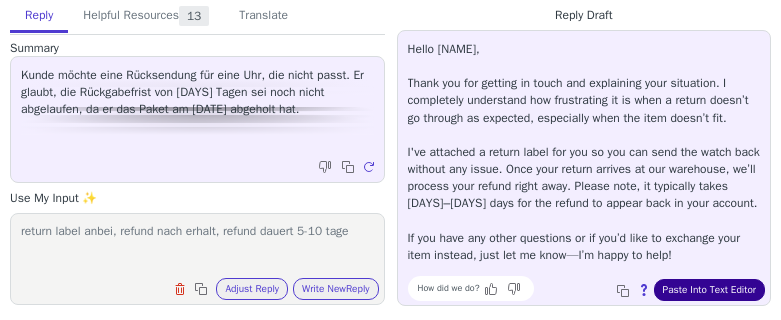 click on "Paste Into Text Editor" at bounding box center [709, 290] 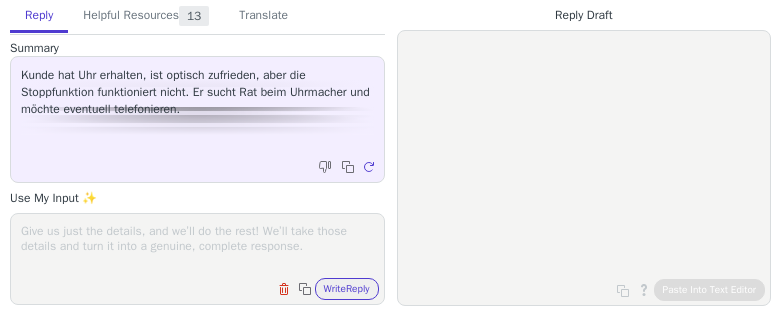 scroll, scrollTop: 0, scrollLeft: 0, axis: both 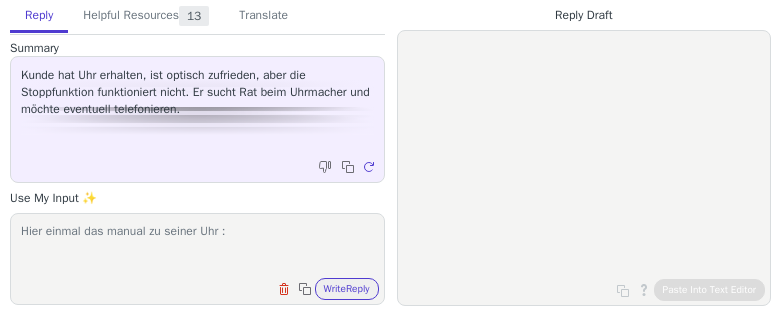 paste on "https://support.lilienthal.berlin/hc/en-us/article_attachments/28499888009885" 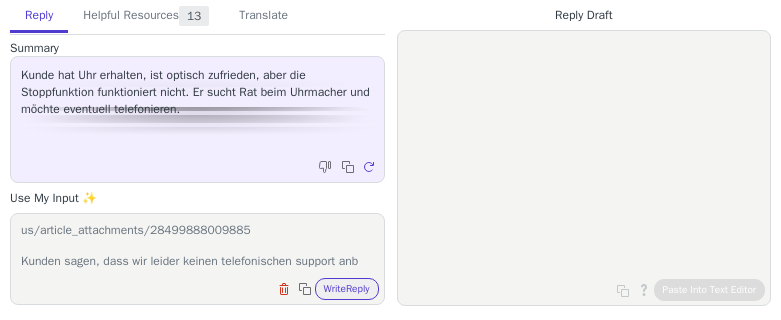 scroll, scrollTop: 48, scrollLeft: 0, axis: vertical 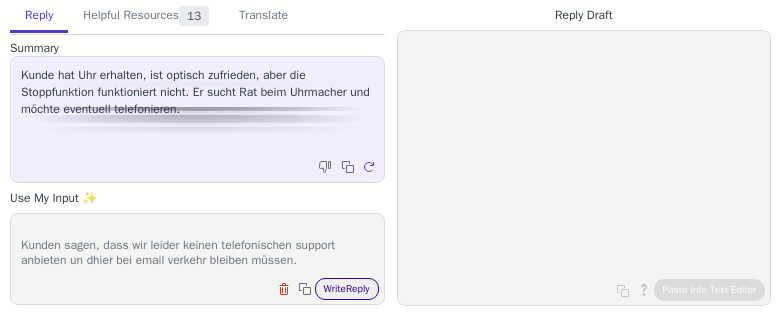 type on "Hier einmal das manual zu seiner Uhr : https://support.lilienthal.berlin/hc/en-us/article_attachments/28499888009885
Kunden sagen, dass wir leider keinen telefonischen support anbieten un dhier bei email verkehr bleiben müssen." 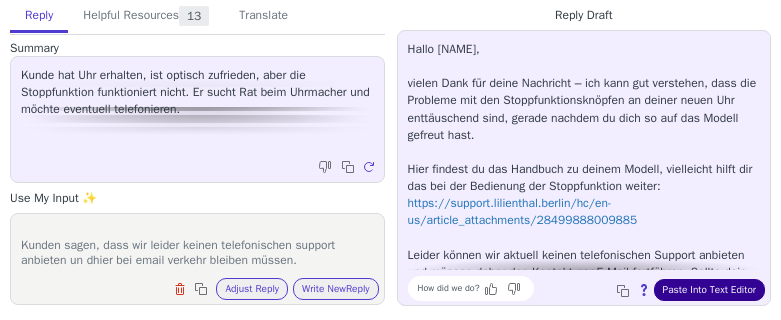click on "Paste Into Text Editor" at bounding box center (709, 290) 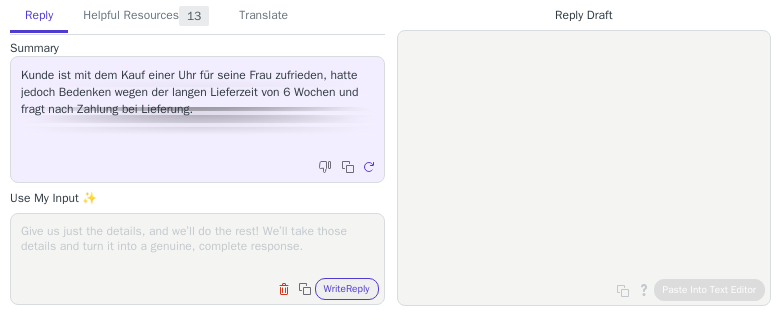 scroll, scrollTop: 0, scrollLeft: 0, axis: both 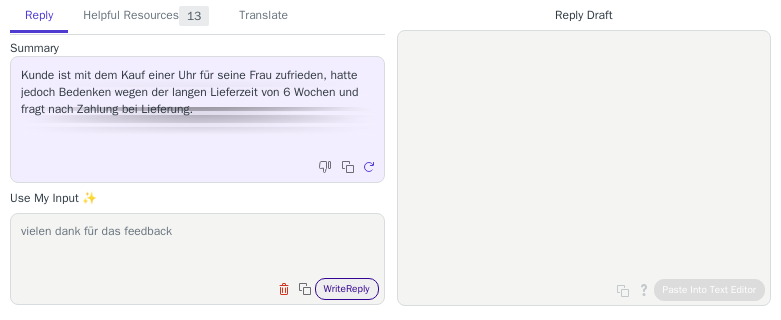 type on "vielen dank für das feedback" 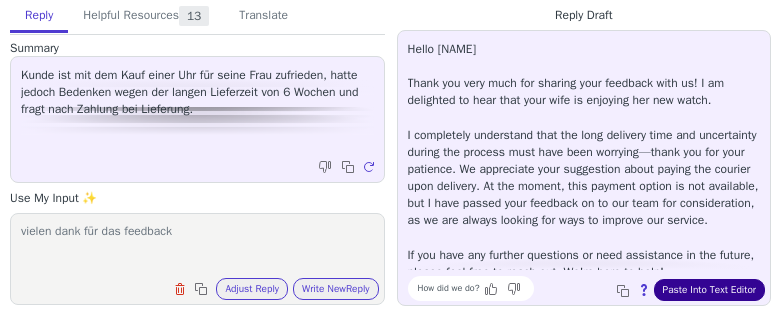 click on "Paste Into Text Editor" at bounding box center [709, 290] 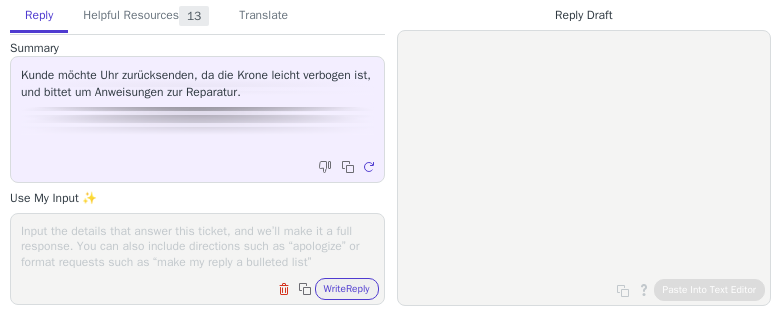 scroll, scrollTop: 0, scrollLeft: 0, axis: both 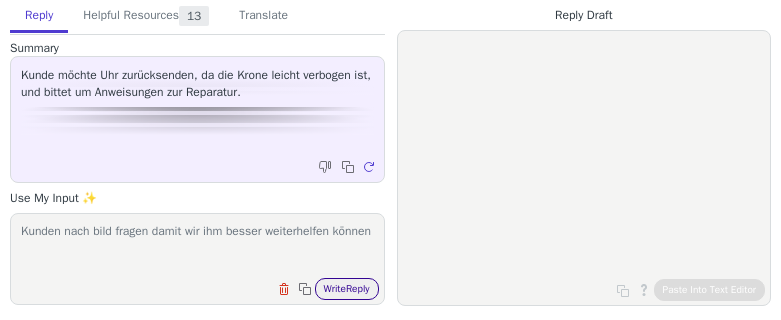 type on "Kunden nach bild fragen damit wir ihm besser weiterhelfen können" 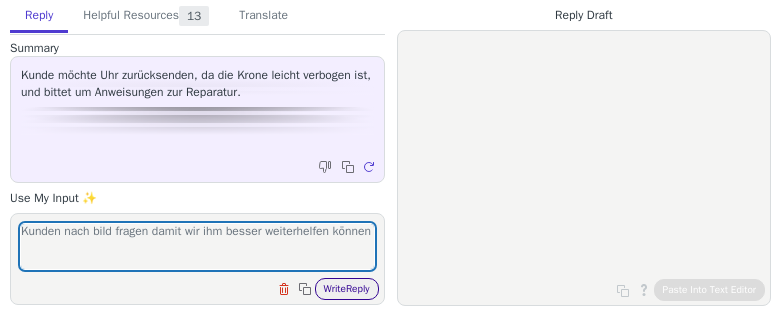 click on "Write  Reply" at bounding box center [347, 289] 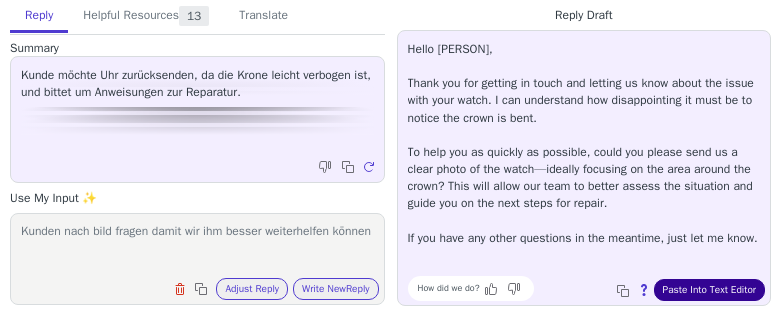 click on "Paste Into Text Editor" at bounding box center (709, 290) 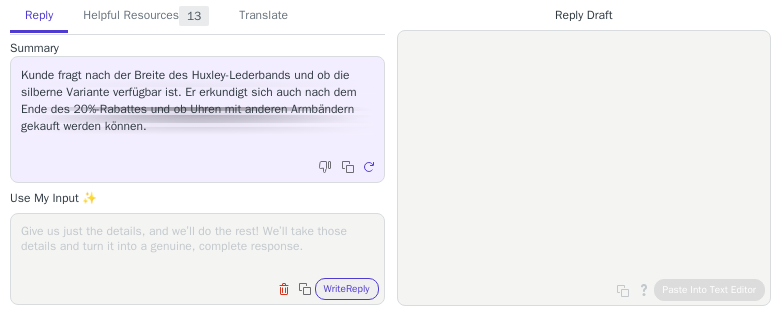 scroll, scrollTop: 0, scrollLeft: 0, axis: both 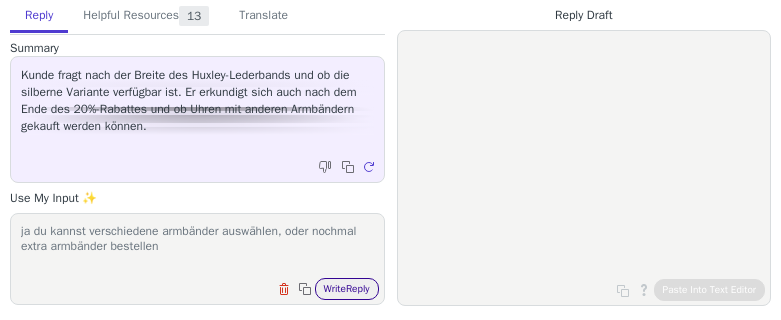 type on "ja du kannst verschiedene armbänder auswählen, oder nochmal extra armbänder bestellen" 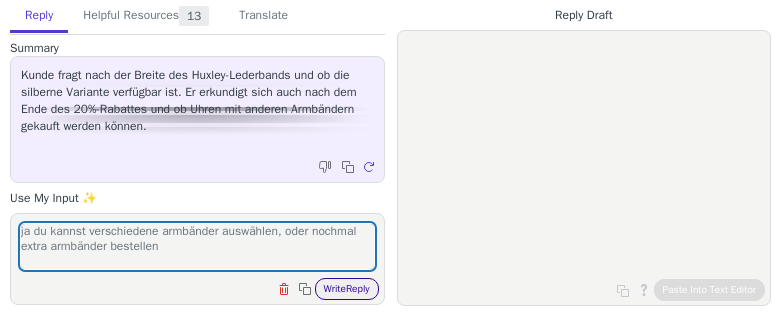 click on "Write  Reply" at bounding box center [347, 289] 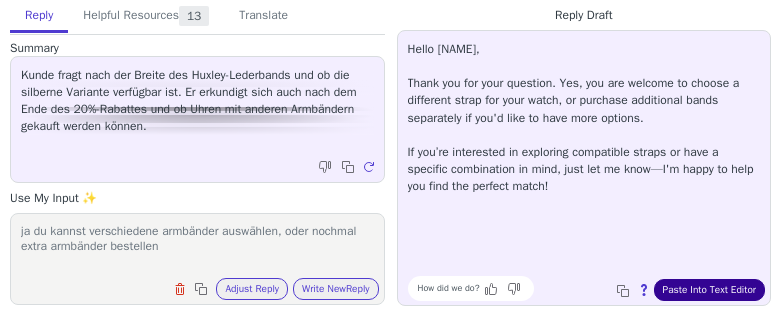 click on "Paste Into Text Editor" at bounding box center (709, 290) 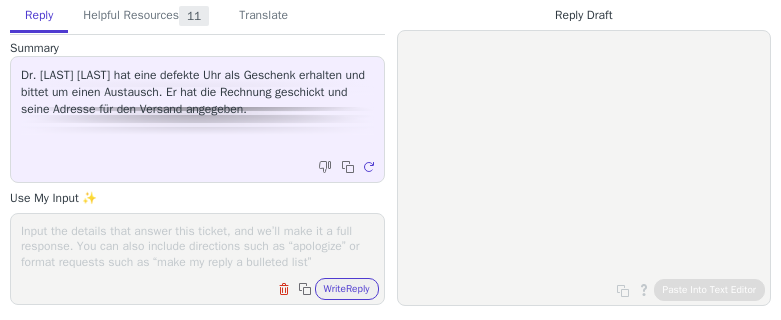 scroll, scrollTop: 0, scrollLeft: 0, axis: both 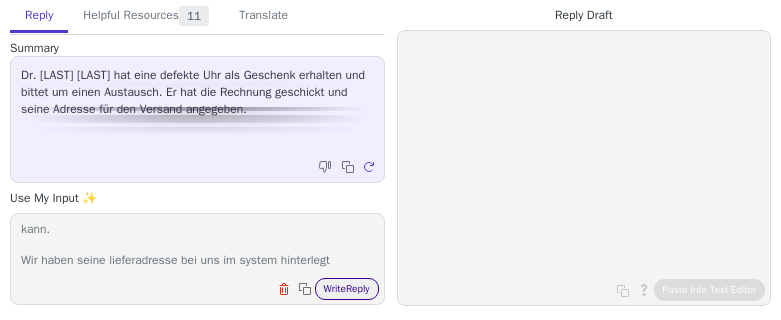 type on "Kunden sagen, dass er damit das paket einfach zu uns senden kann.
Wir haben seine lieferadresse bei uns im system hinterlegt" 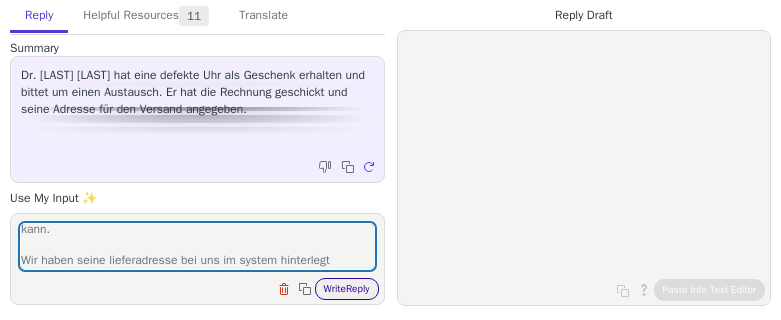 click on "Write  Reply" at bounding box center [347, 289] 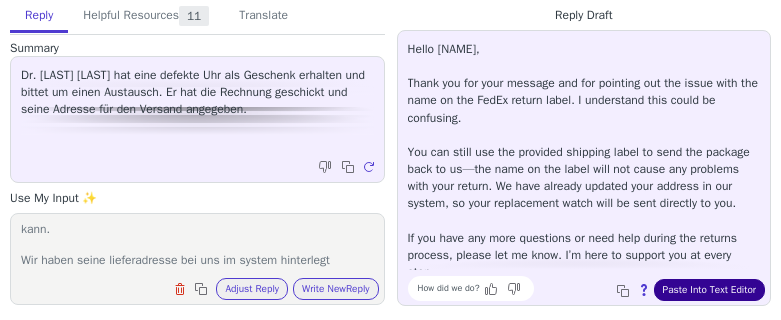 click on "Paste Into Text Editor" at bounding box center (709, 290) 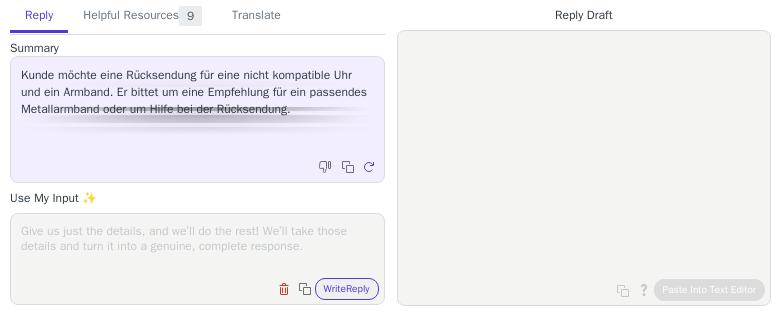 scroll, scrollTop: 0, scrollLeft: 0, axis: both 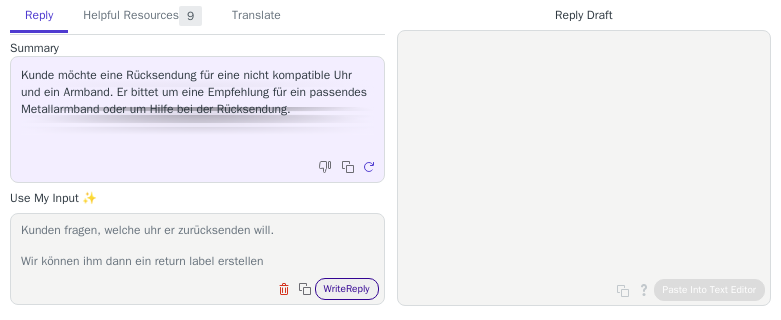 type on "Kunden fragen, welche uhr er zurücksenden will.
Wir können ihm dann ein return label erstellen" 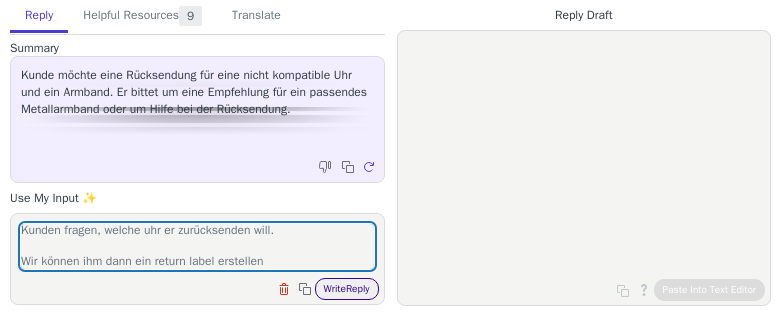 click on "Write  Reply" at bounding box center [347, 289] 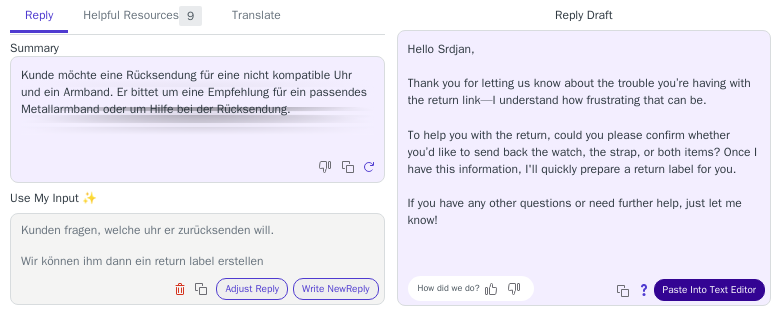 click on "Paste Into Text Editor" at bounding box center [709, 290] 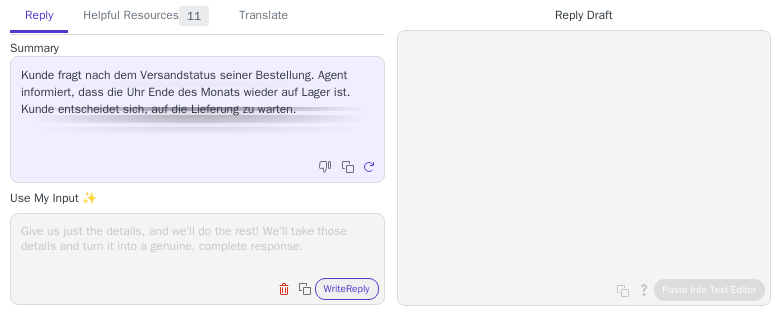 scroll, scrollTop: 0, scrollLeft: 0, axis: both 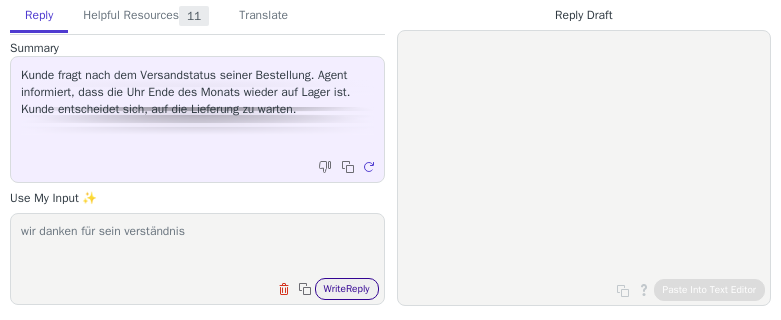 type on "wir danken für sein verständnis" 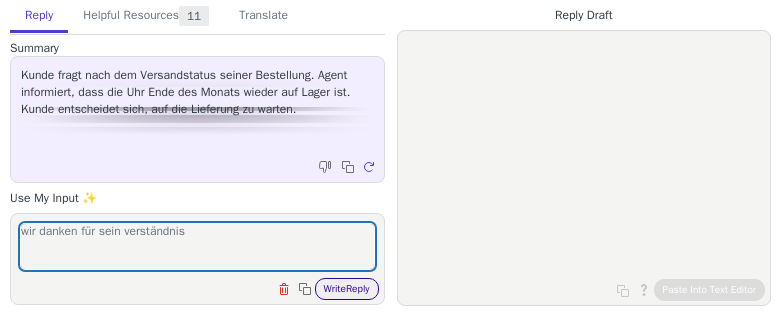 click on "Write  Reply" at bounding box center [347, 289] 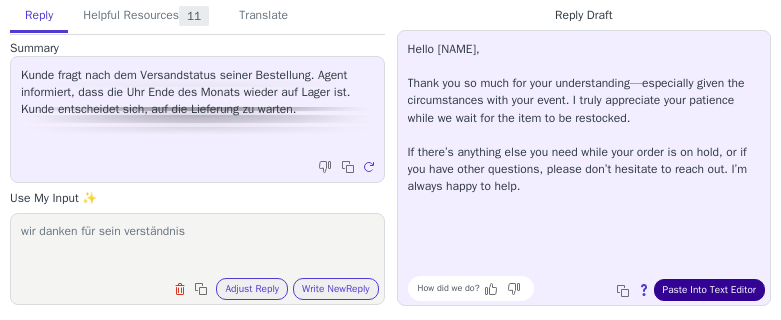 click on "Paste Into Text Editor" at bounding box center [709, 290] 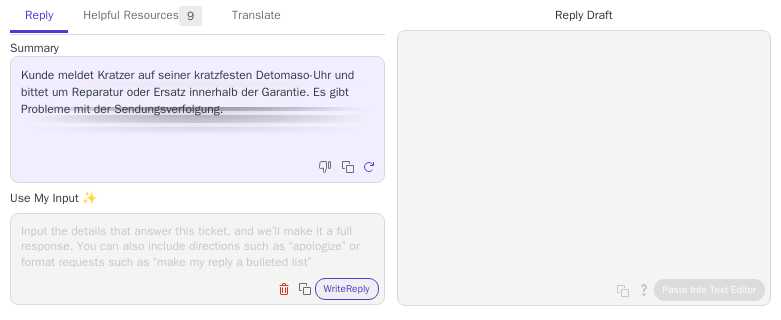 scroll, scrollTop: 0, scrollLeft: 0, axis: both 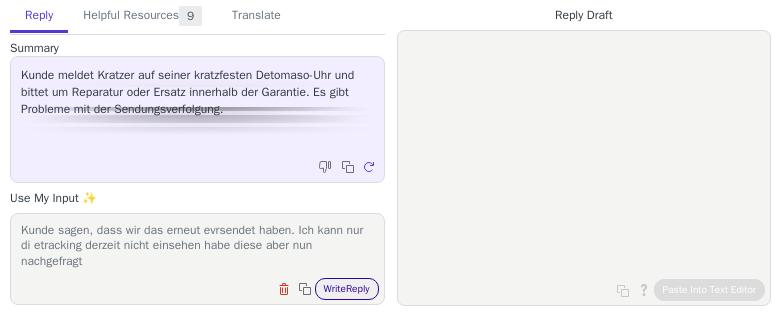 type on "Kunde sagen, dass wir das erneut evrsendet haben. Ich kann nur di etracking derzeit nicht einsehen habe diese aber nun nachgefragt" 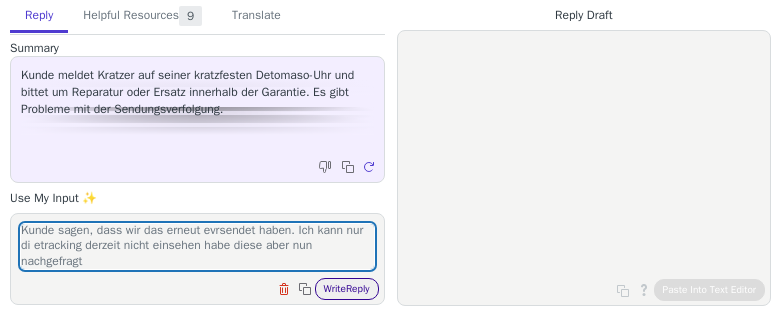 click on "Write  Reply" at bounding box center [347, 289] 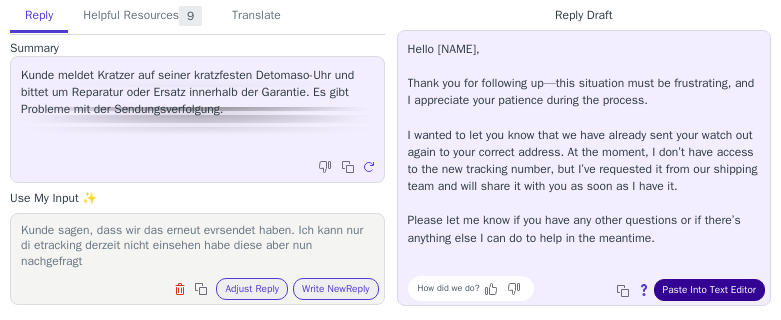 click on "Paste Into Text Editor" at bounding box center [709, 290] 